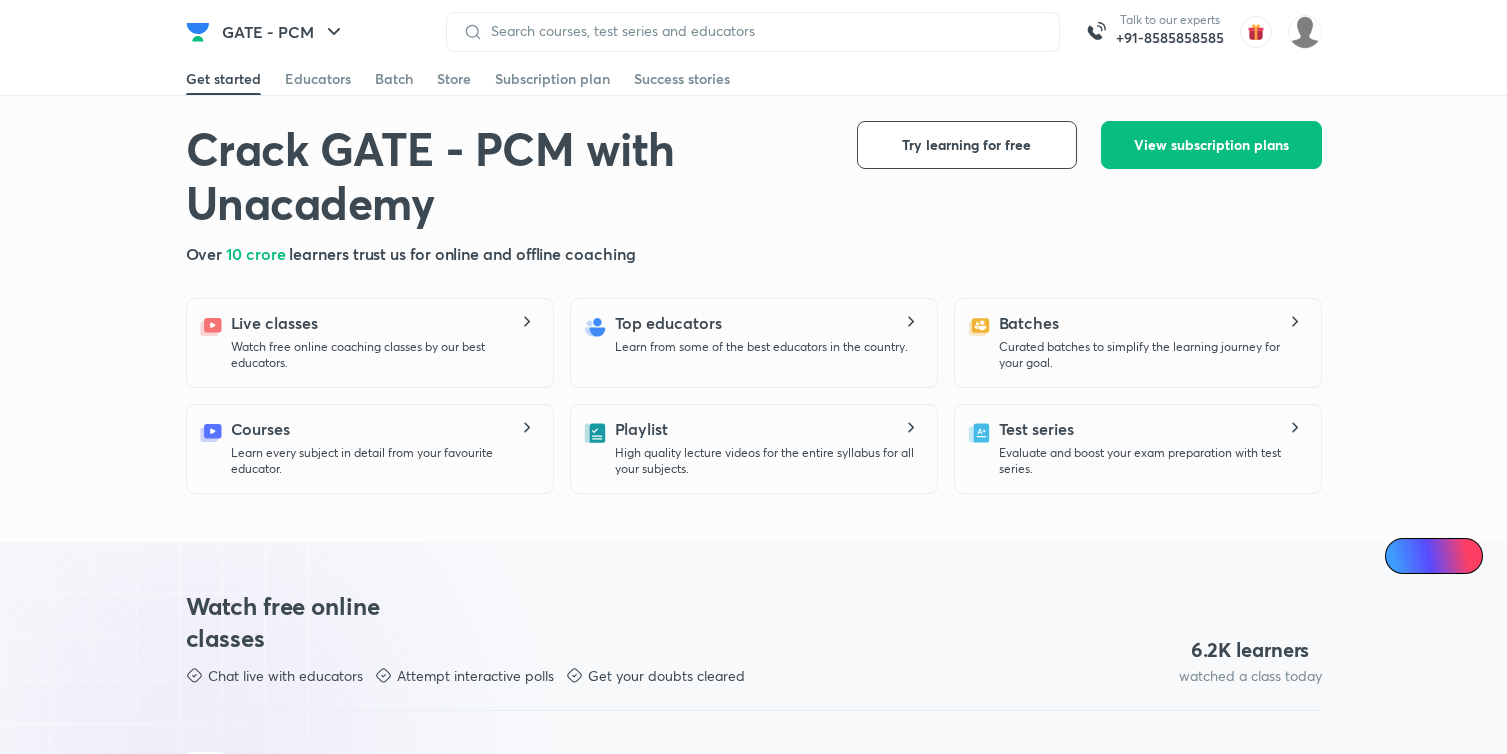 scroll, scrollTop: 0, scrollLeft: 0, axis: both 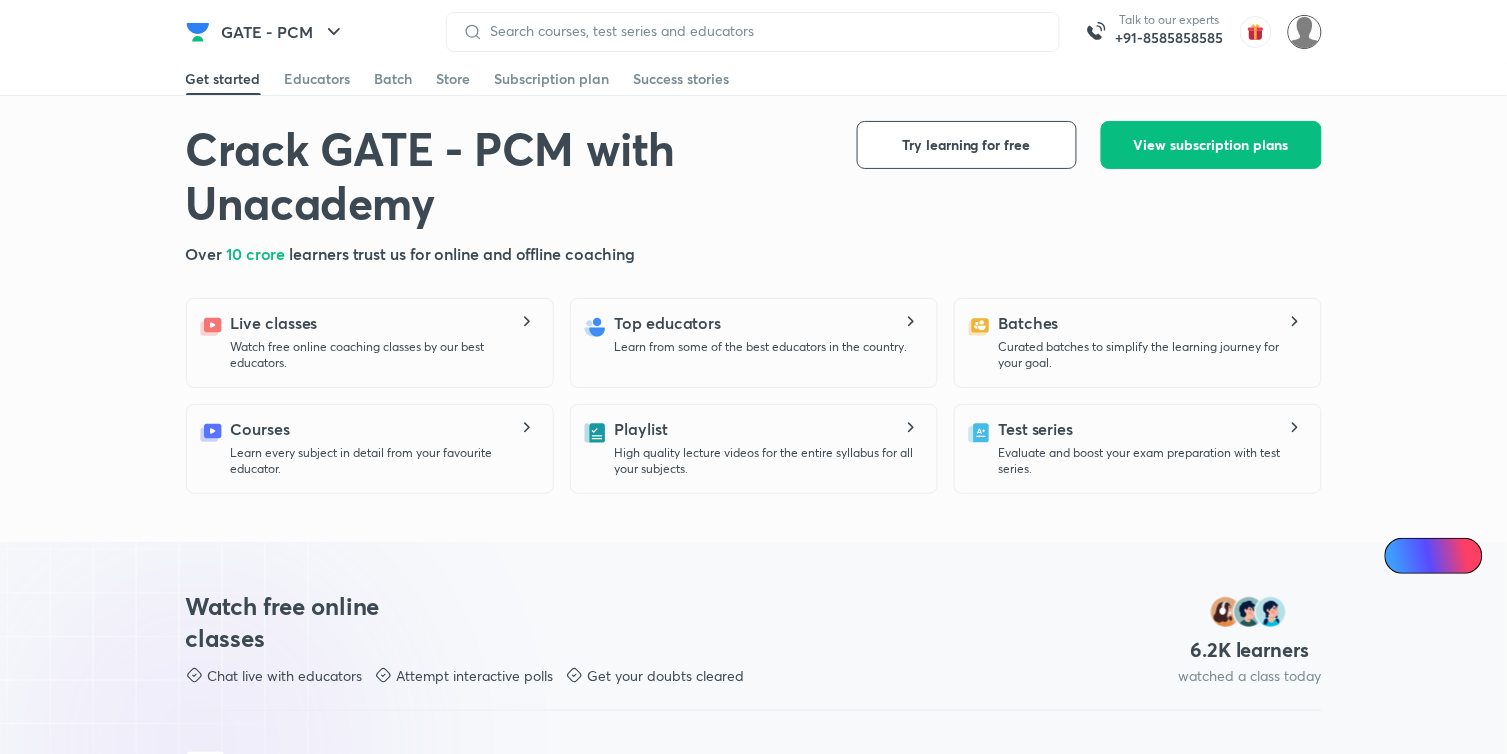 click at bounding box center (1305, 32) 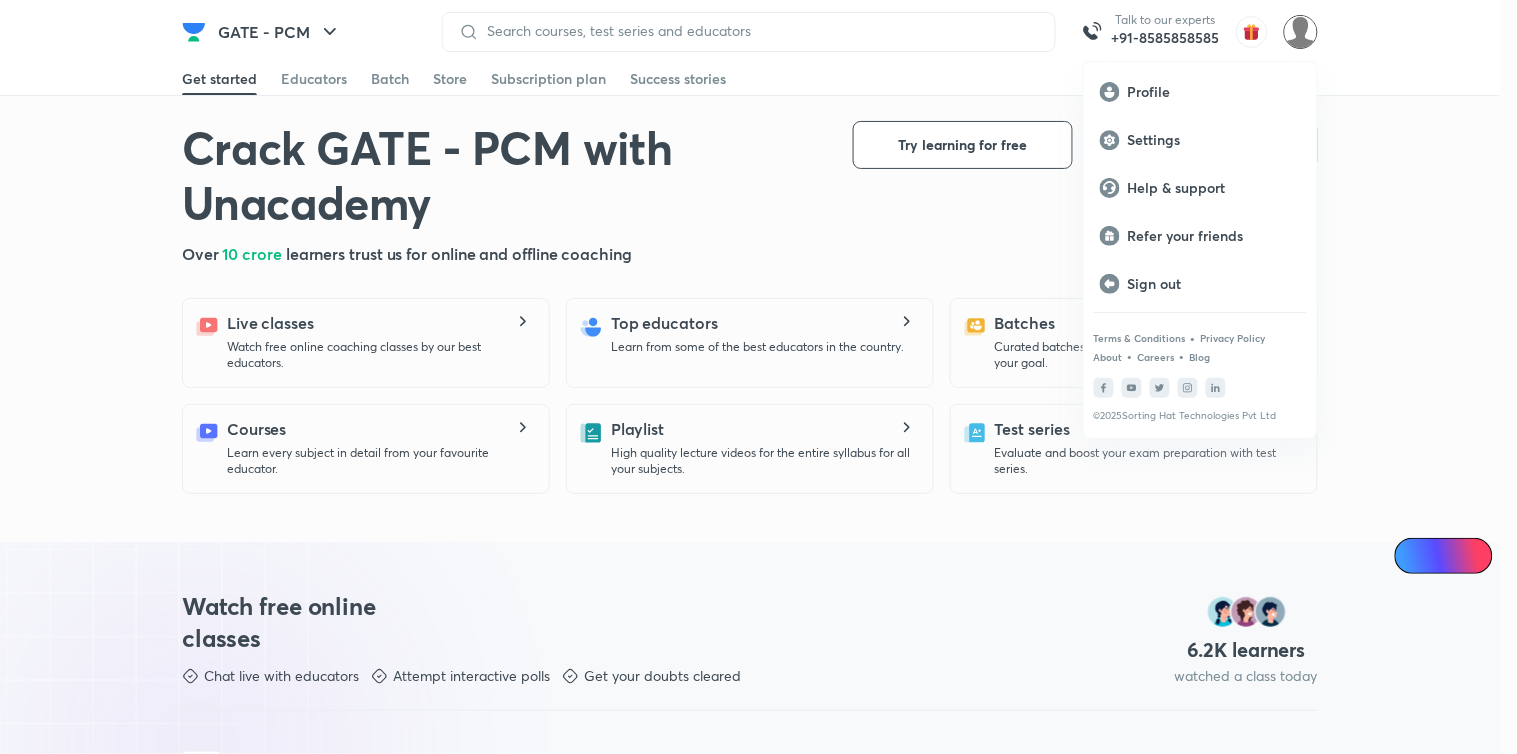 click at bounding box center (758, 377) 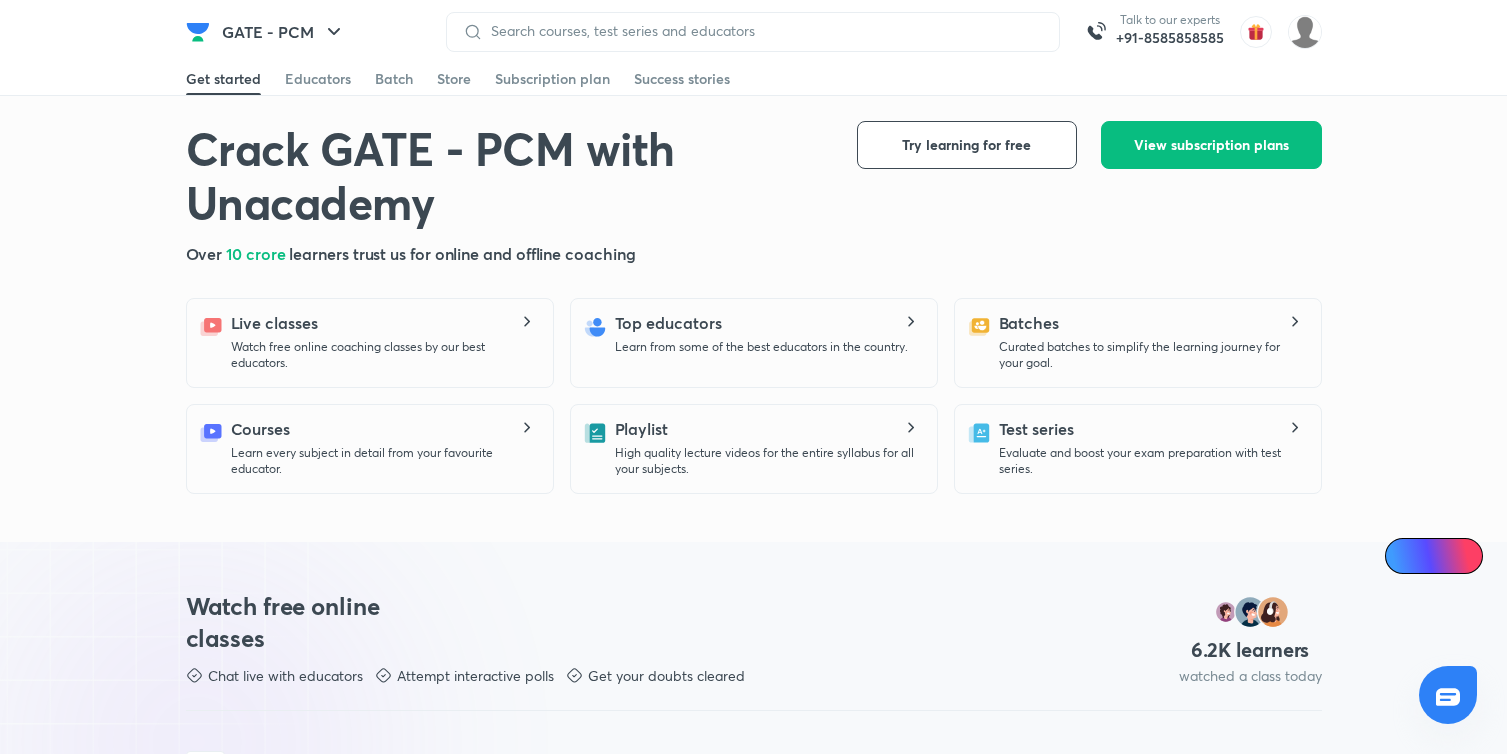 scroll, scrollTop: 0, scrollLeft: 0, axis: both 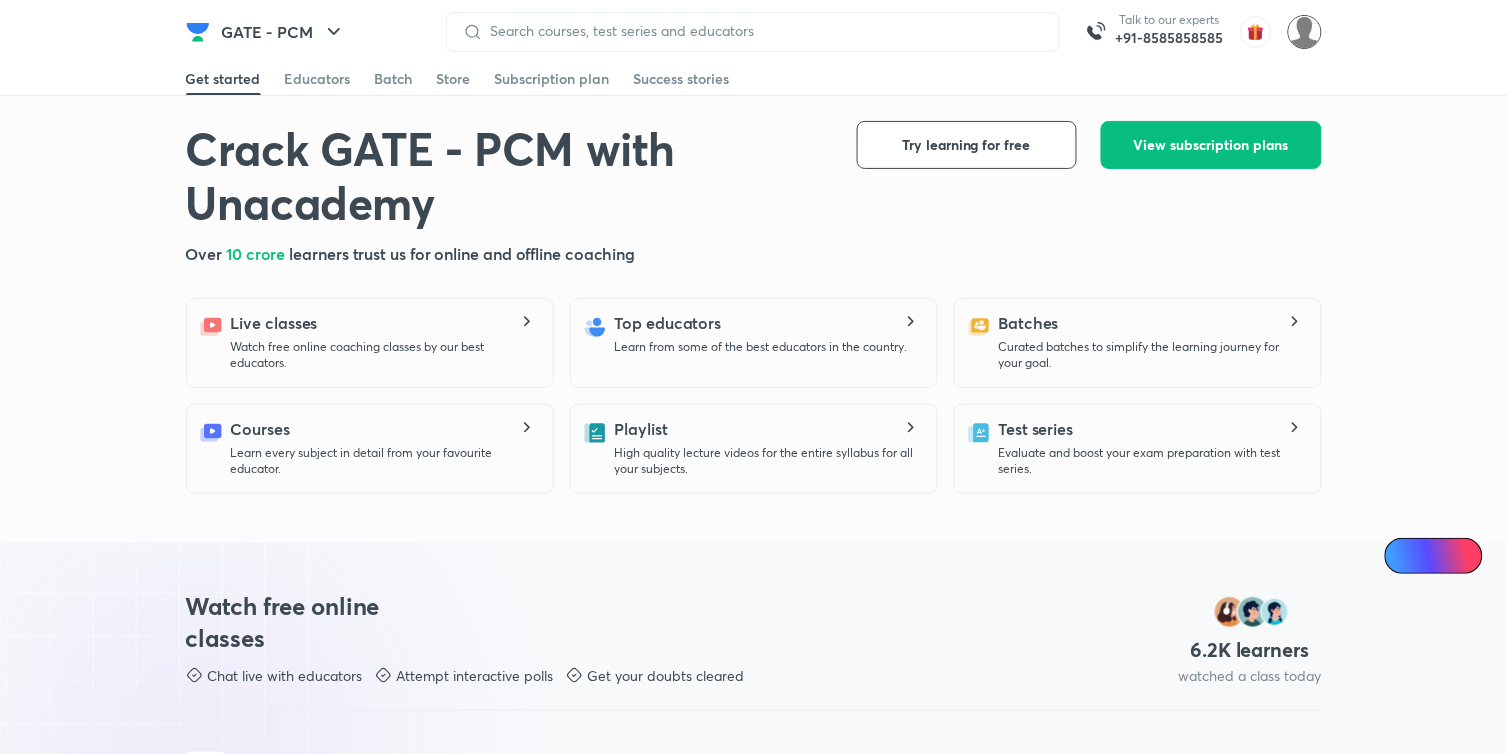 click at bounding box center (1305, 32) 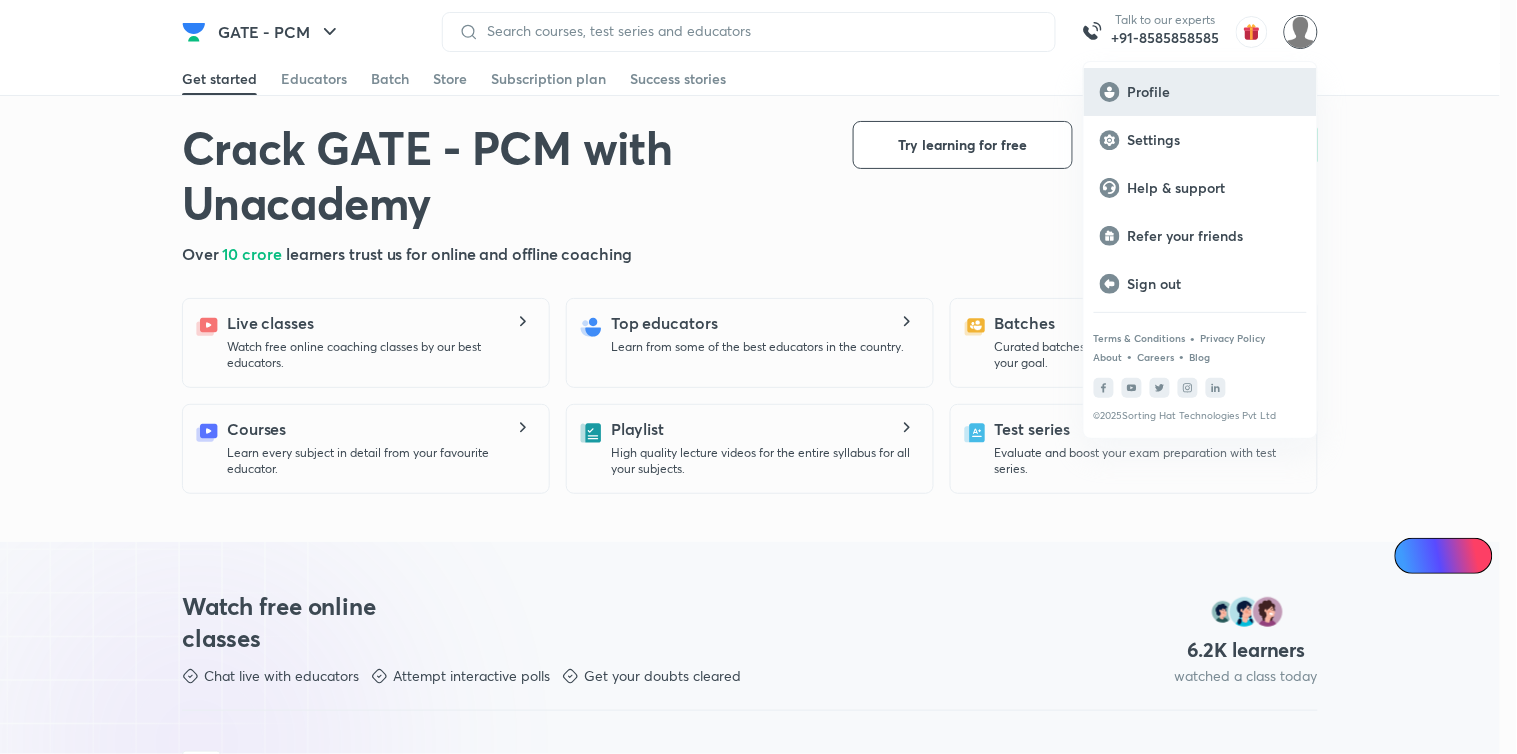 click on "Profile" at bounding box center (1200, 92) 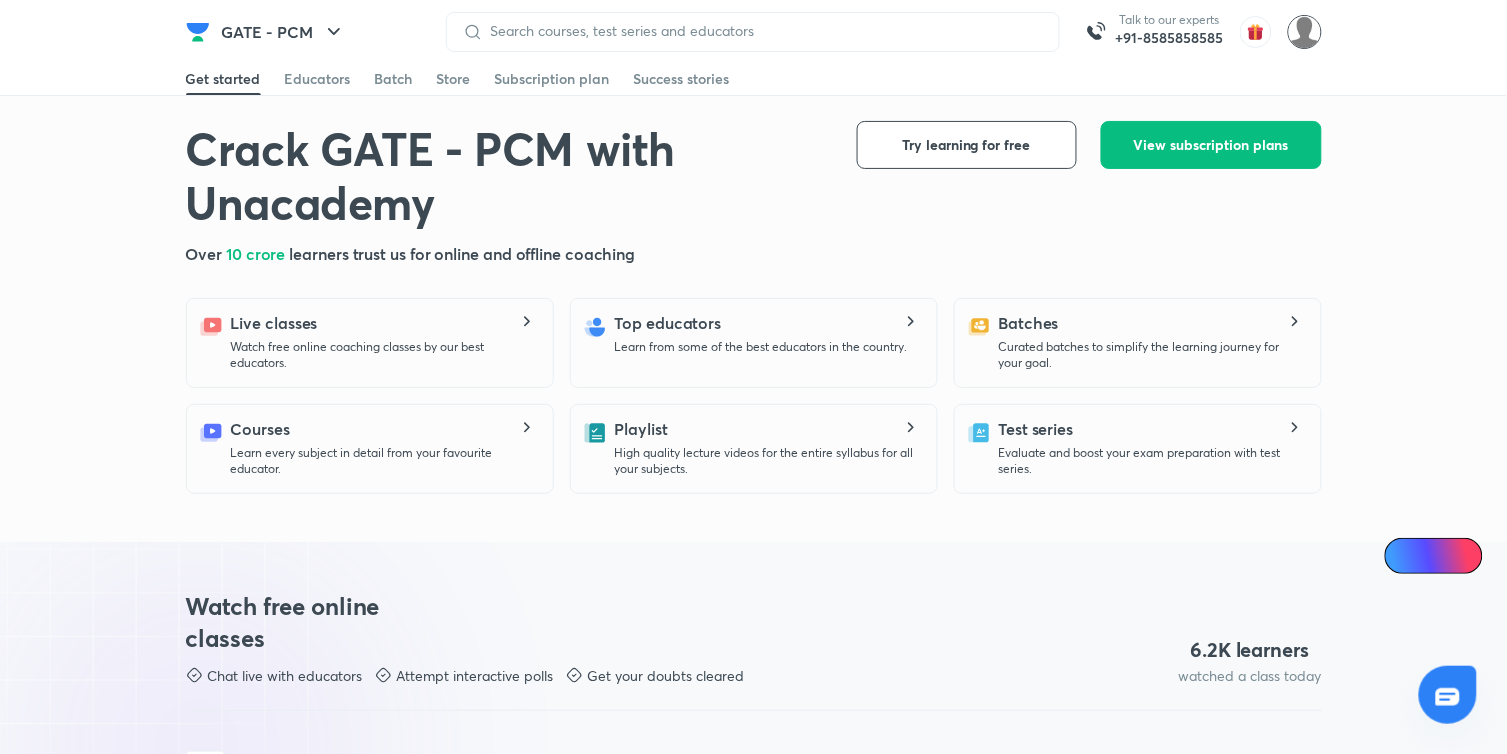 click at bounding box center [1305, 32] 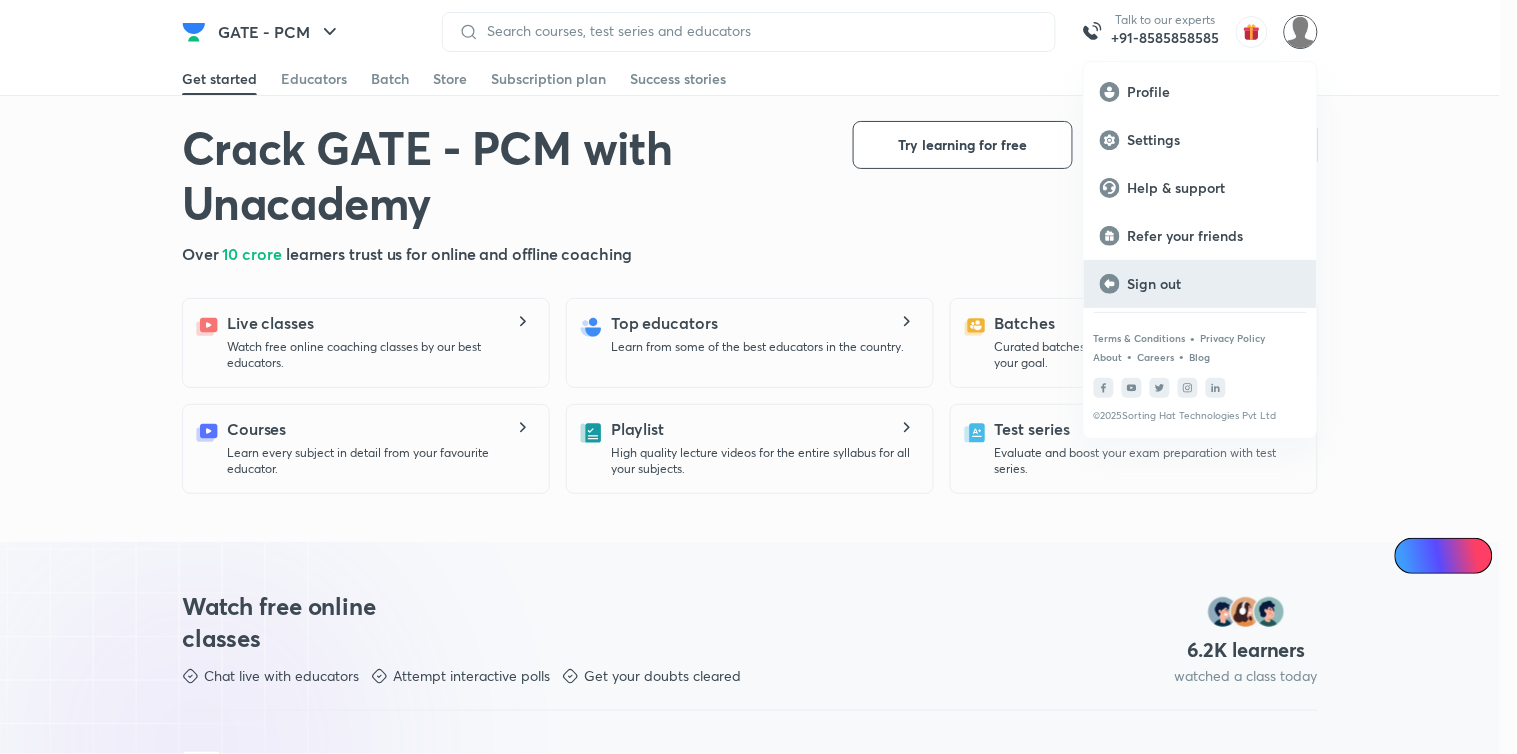 click on "Sign out" at bounding box center [1214, 284] 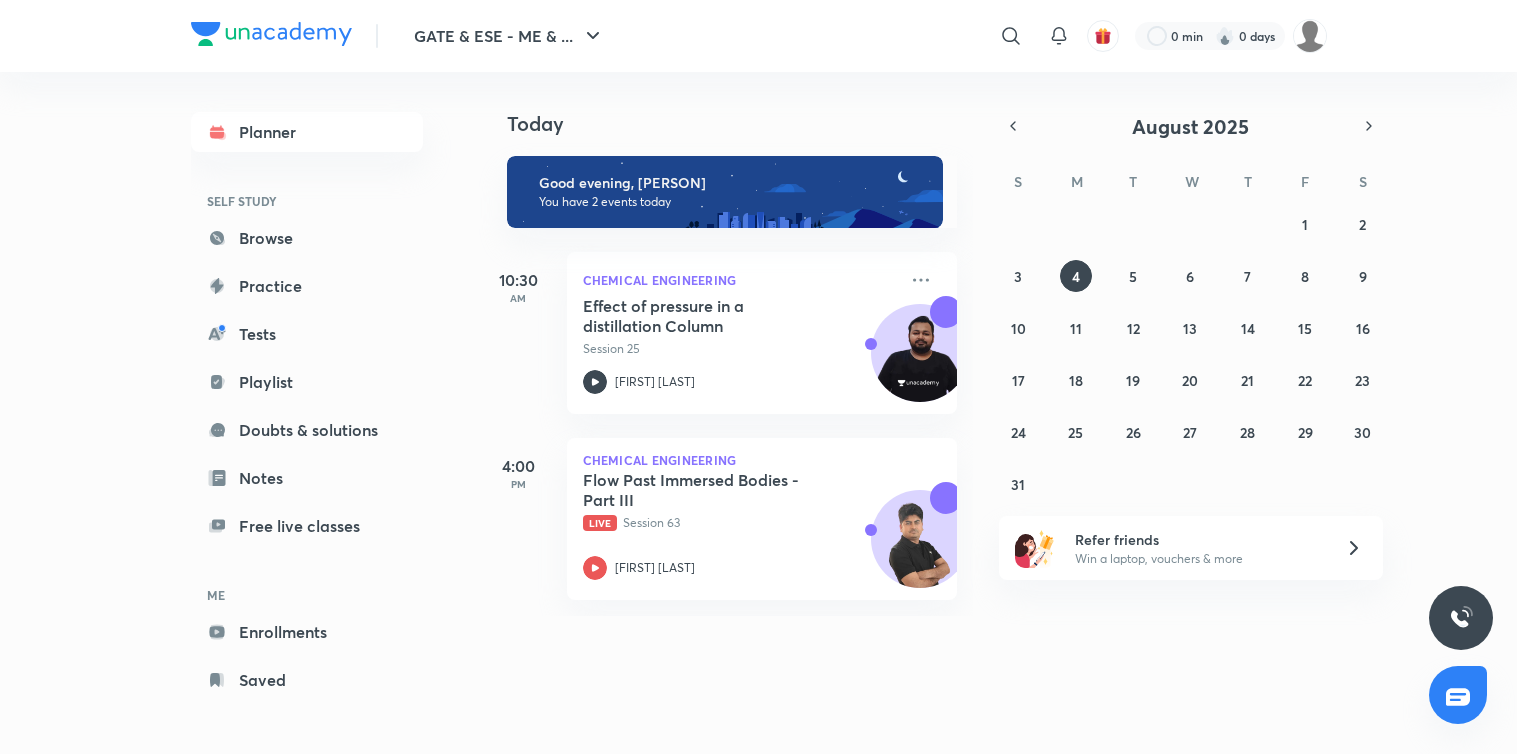 scroll, scrollTop: 0, scrollLeft: 0, axis: both 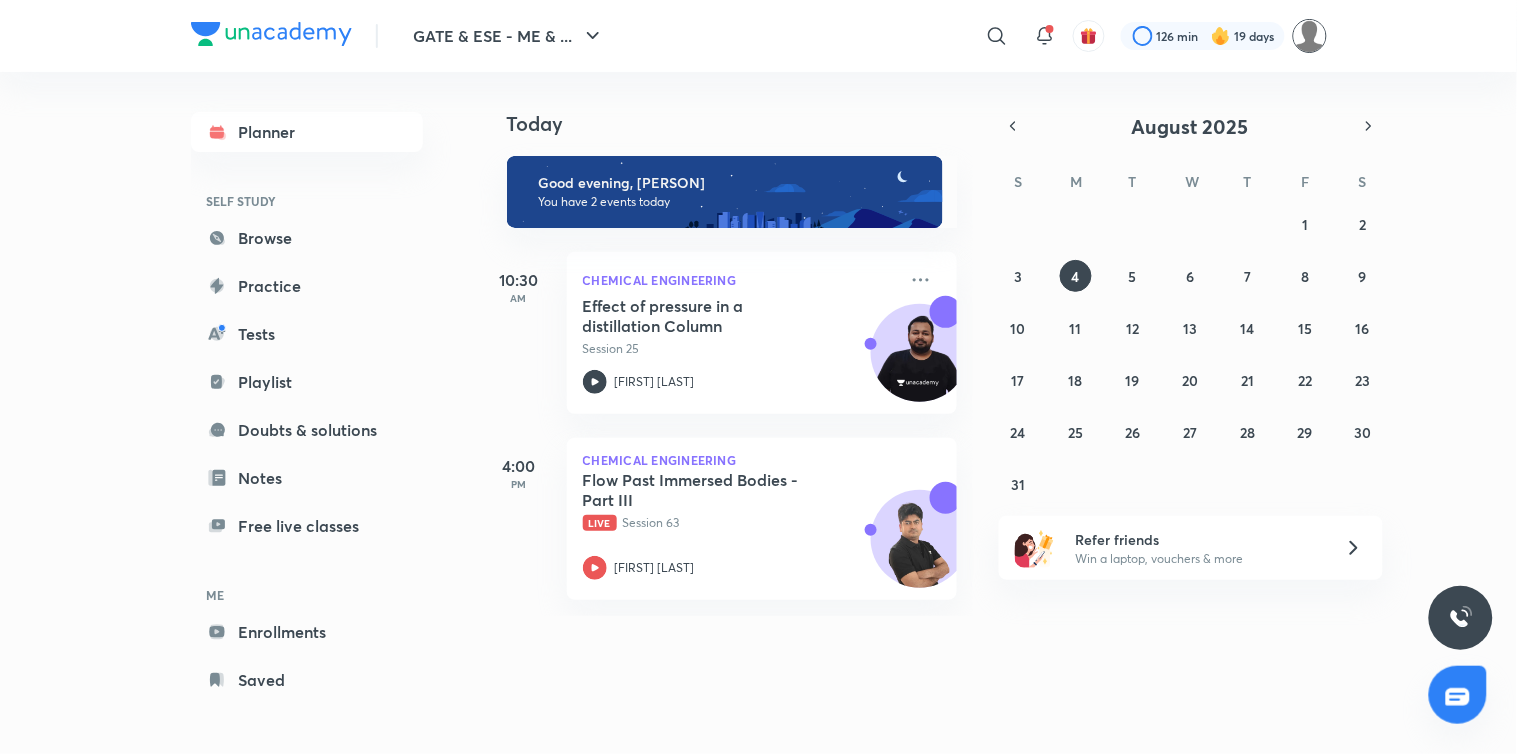 click at bounding box center (1310, 36) 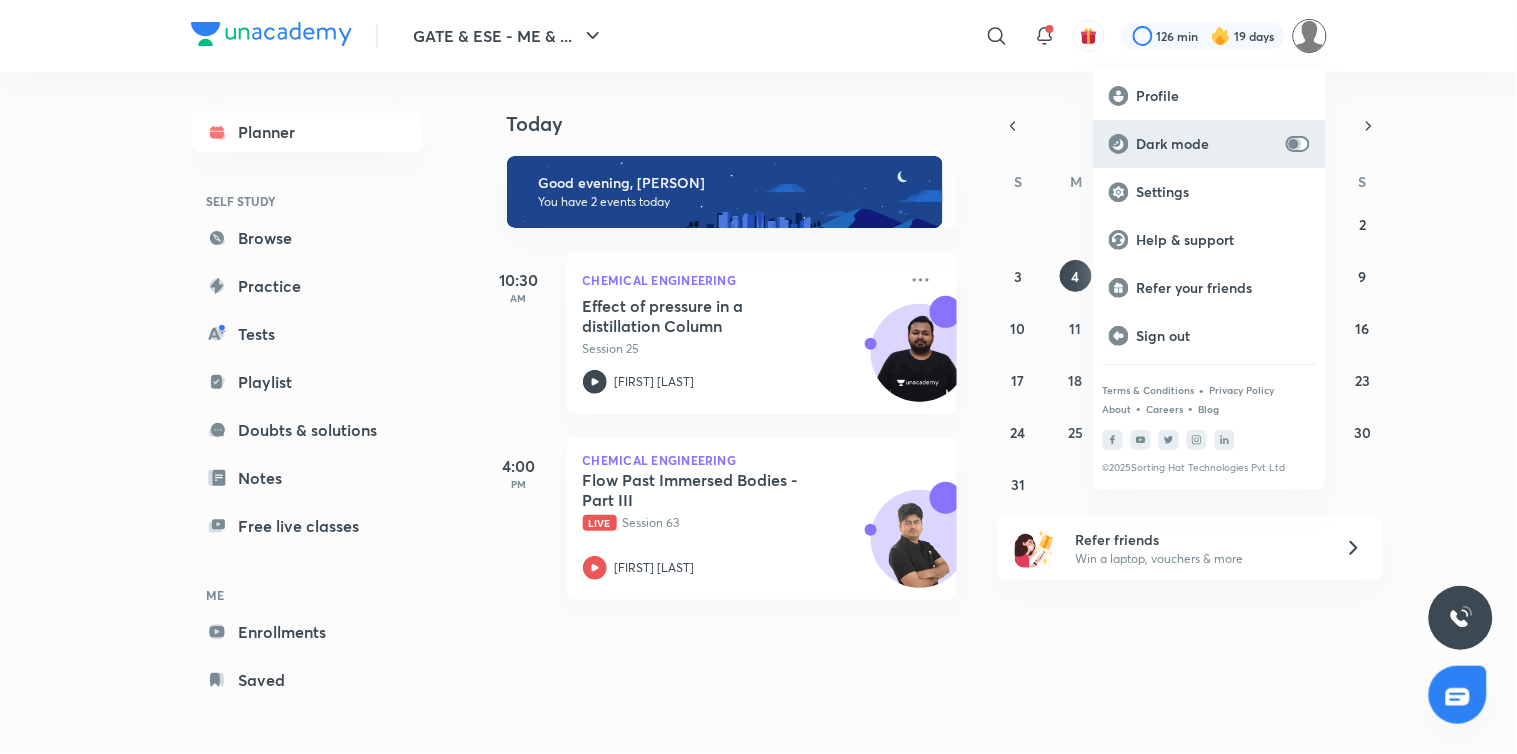 click at bounding box center [1294, 144] 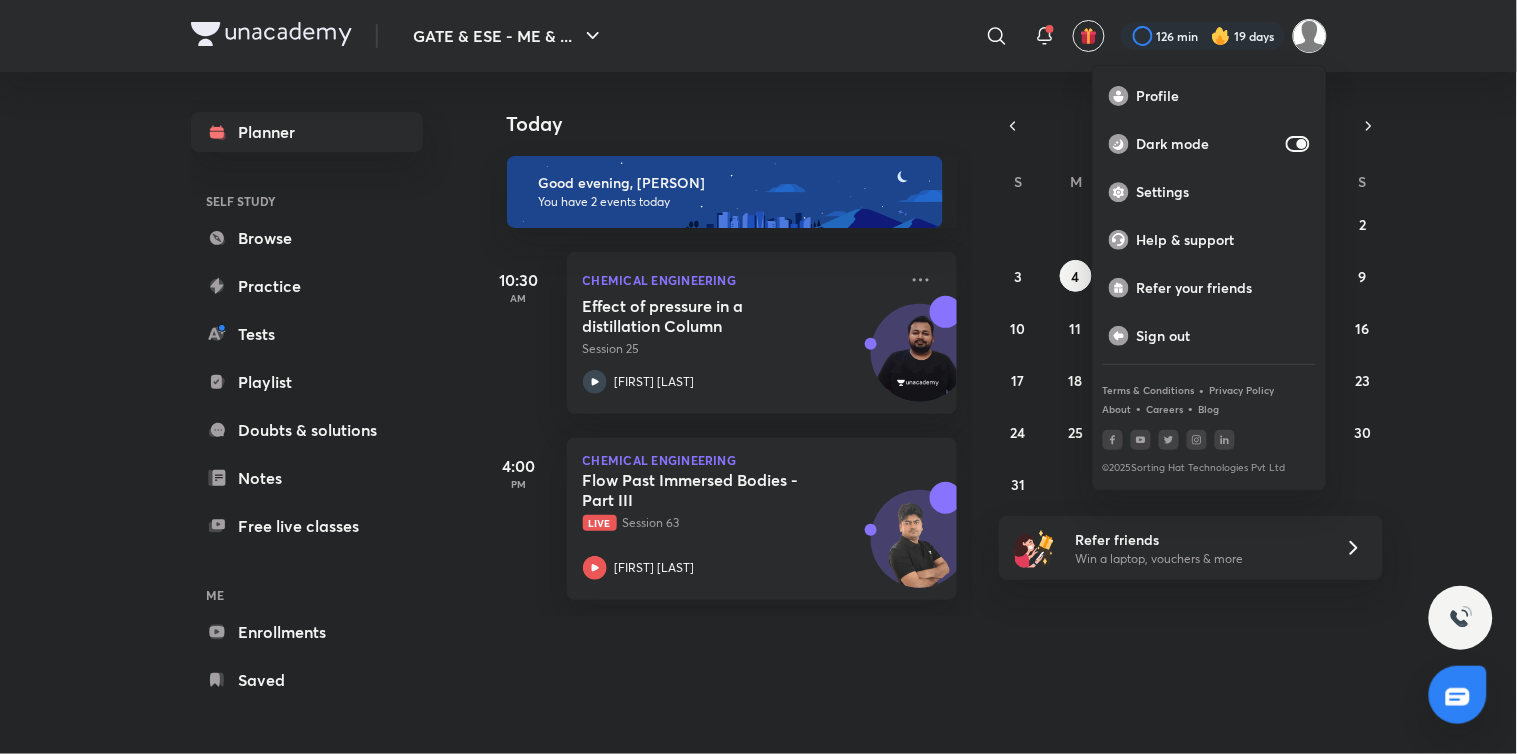 click at bounding box center (758, 377) 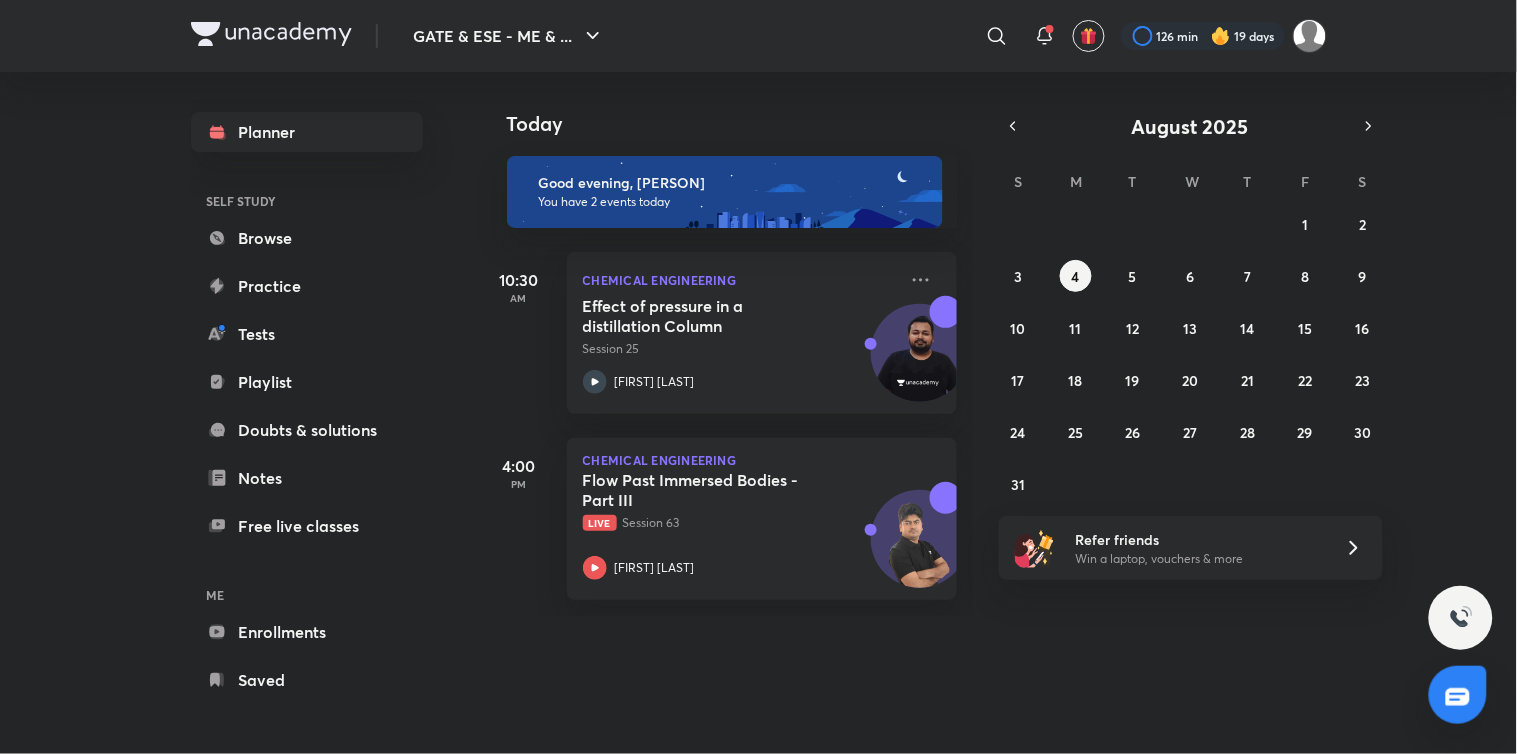 click on "GATE & ESE - ME &  ... ​ 126 min 19 days" at bounding box center (758, 36) 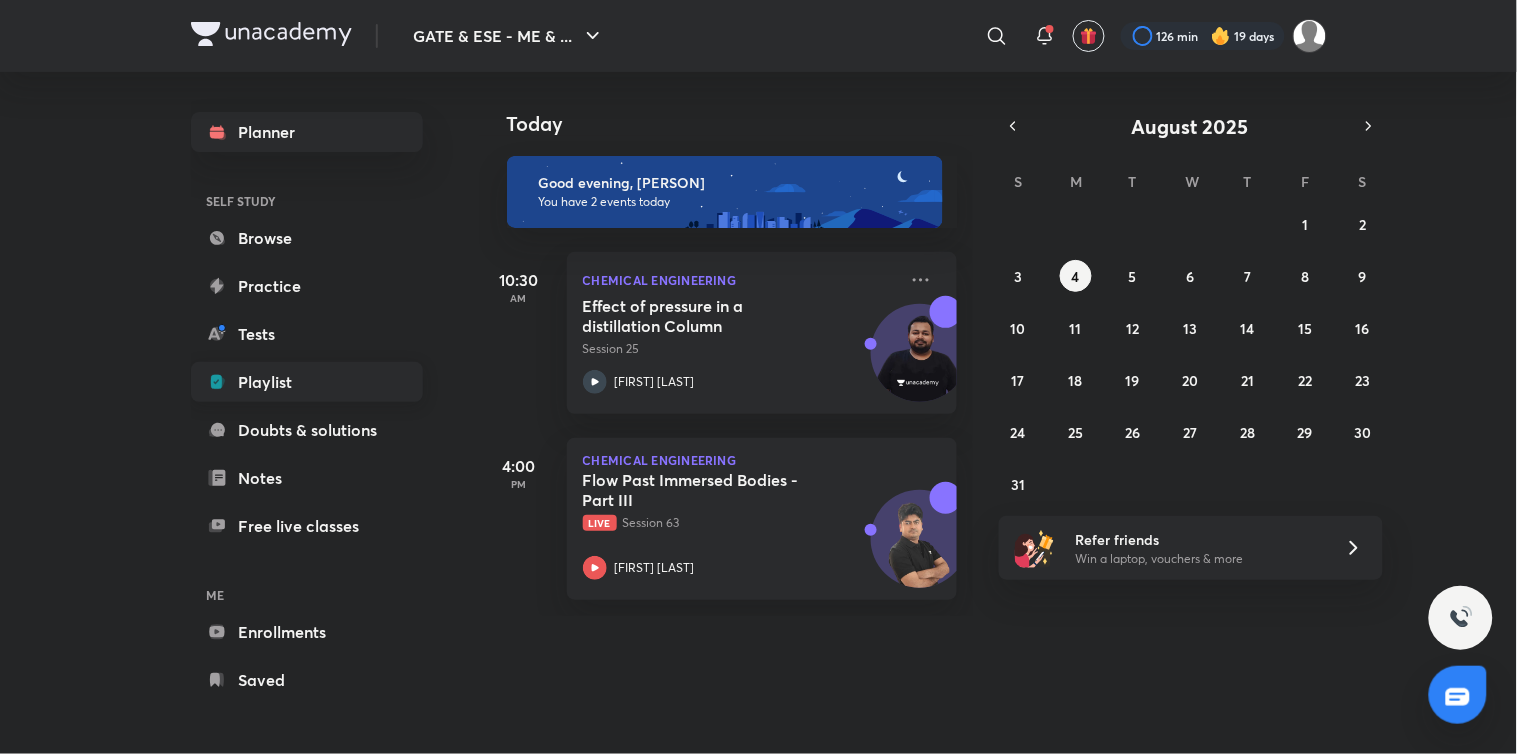 click on "Playlist" at bounding box center [307, 382] 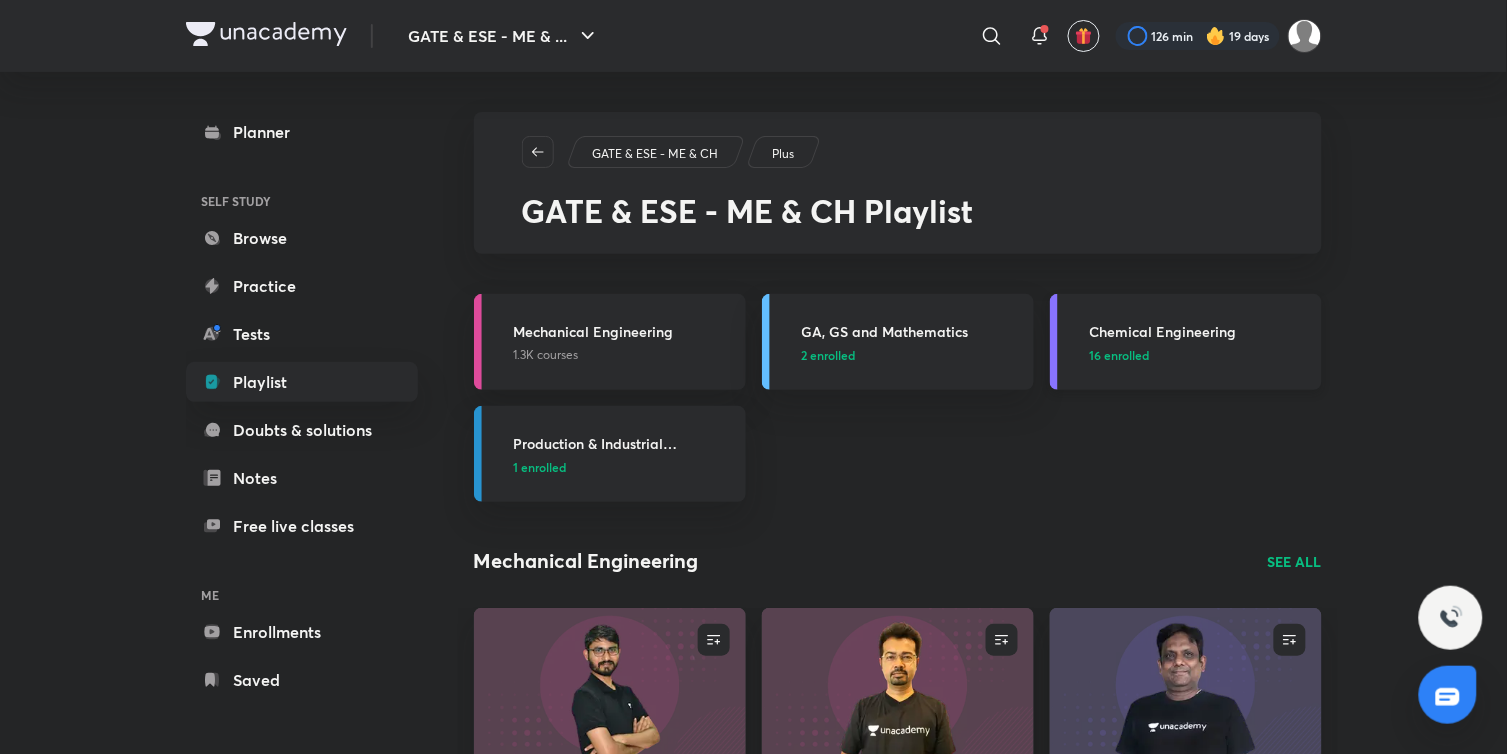click on "16 enrolled" at bounding box center [1120, 355] 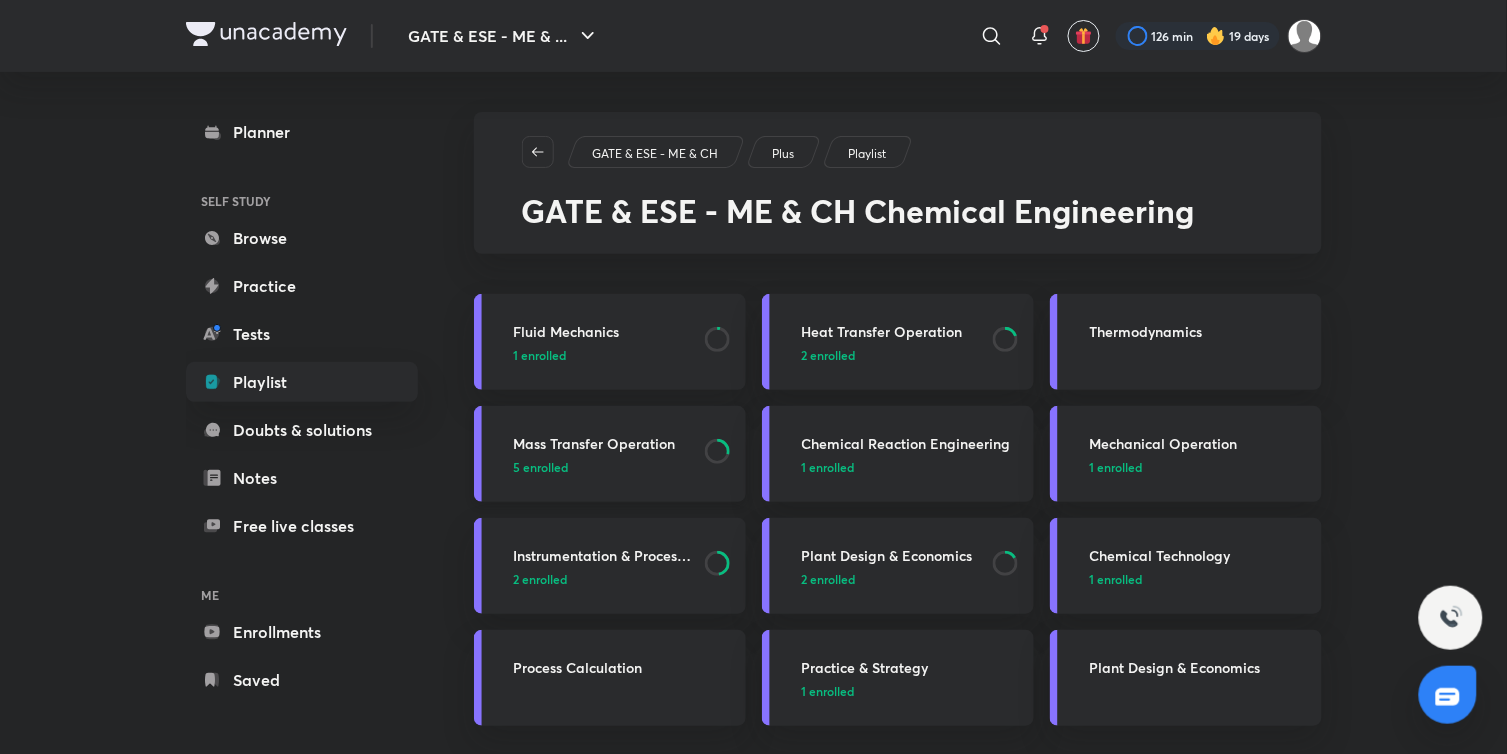 click on "5 enrolled" at bounding box center (541, 467) 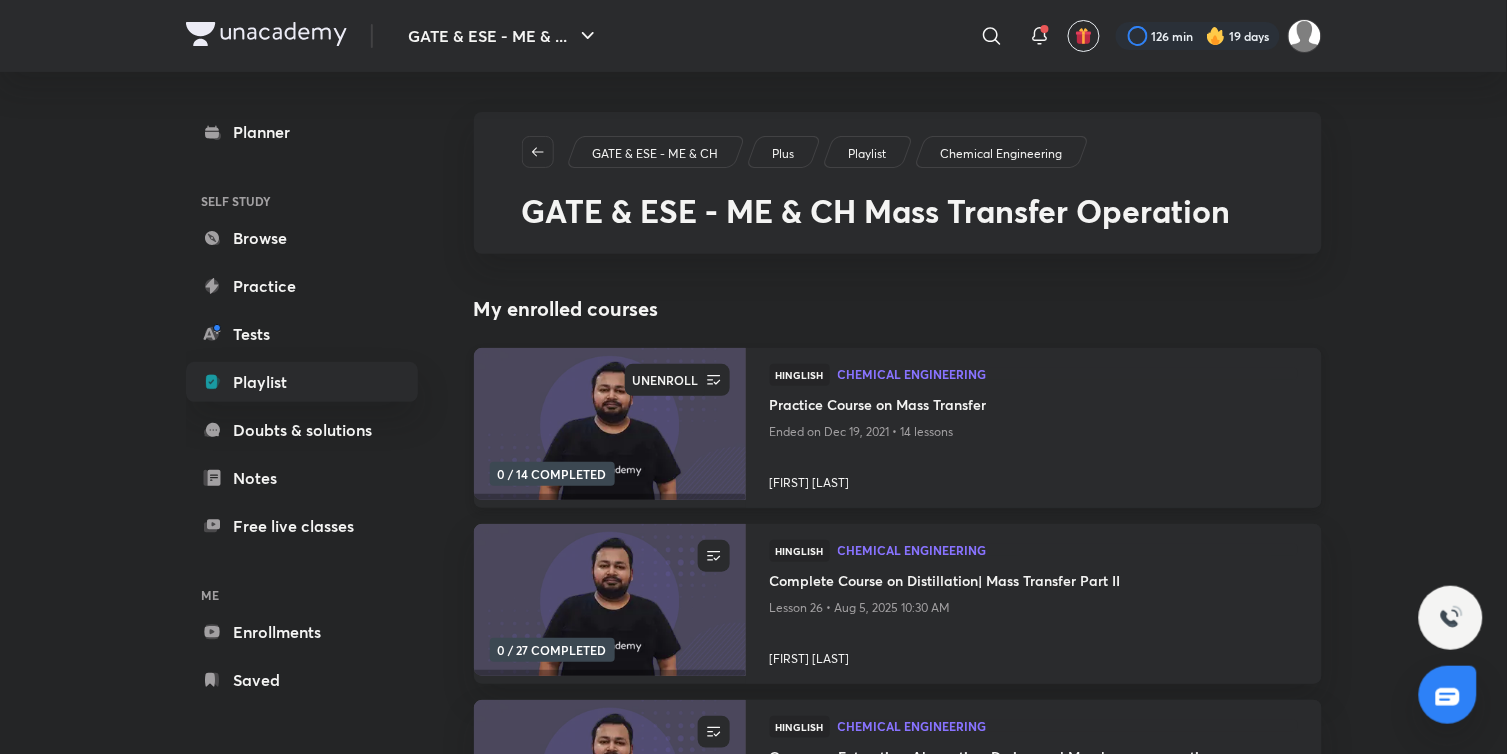 click 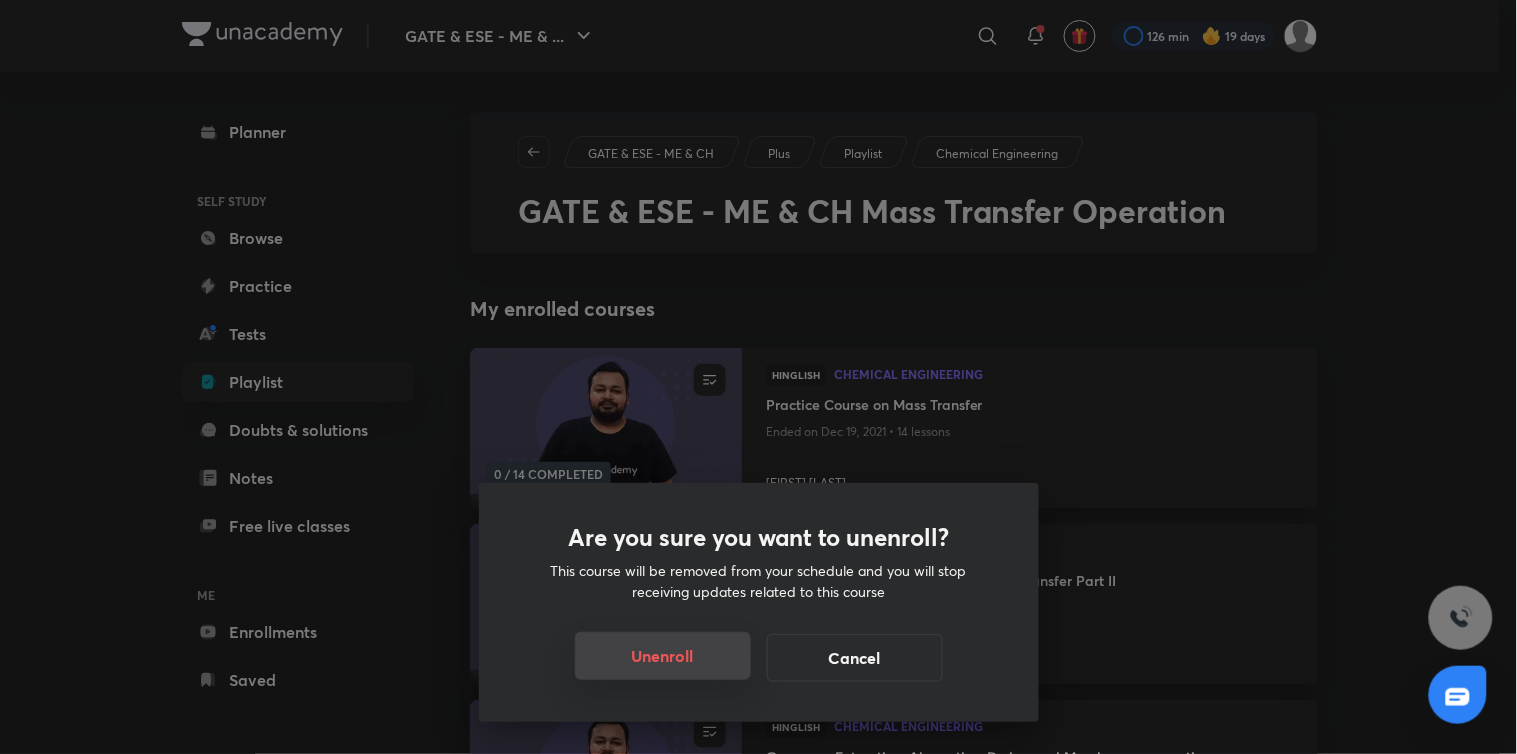 click on "Unenroll" at bounding box center (663, 656) 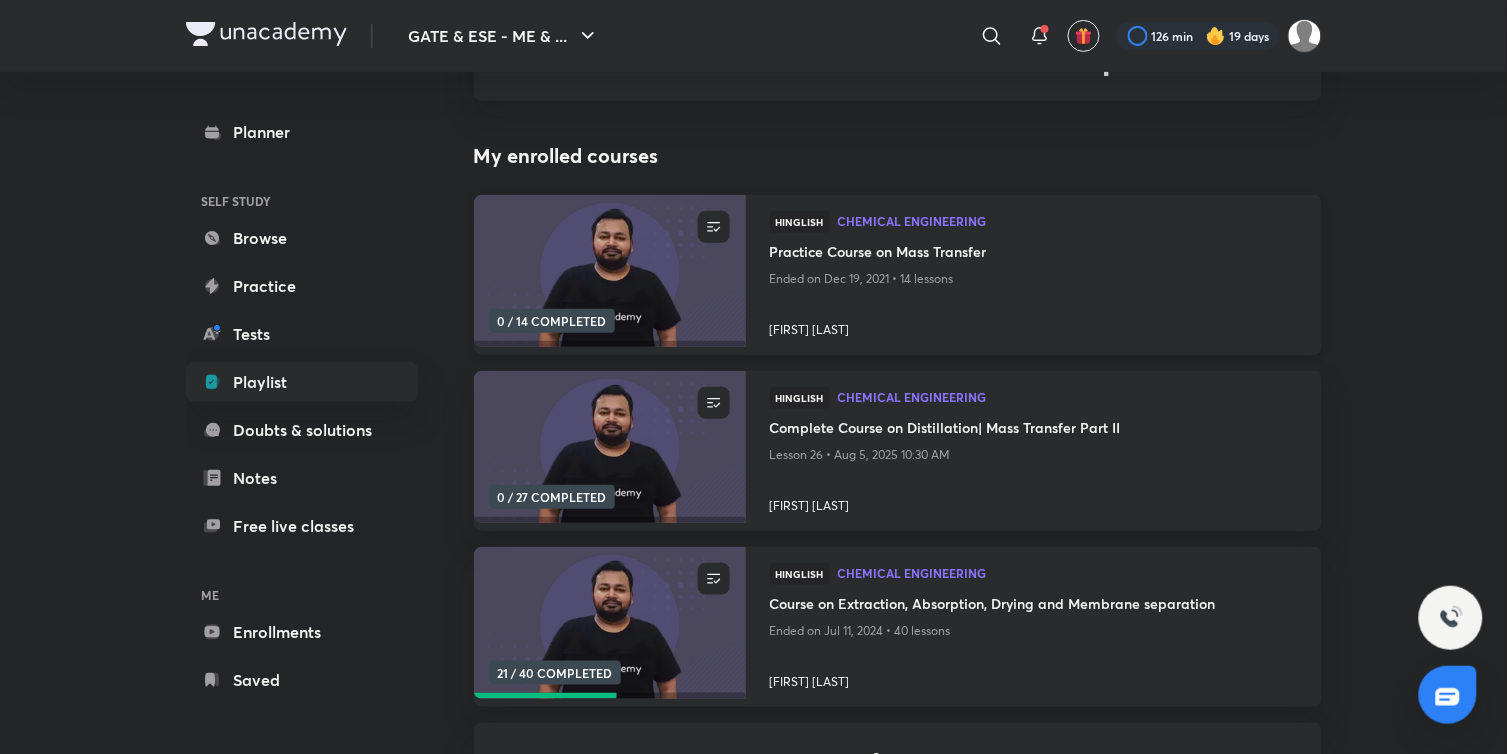 scroll, scrollTop: 444, scrollLeft: 0, axis: vertical 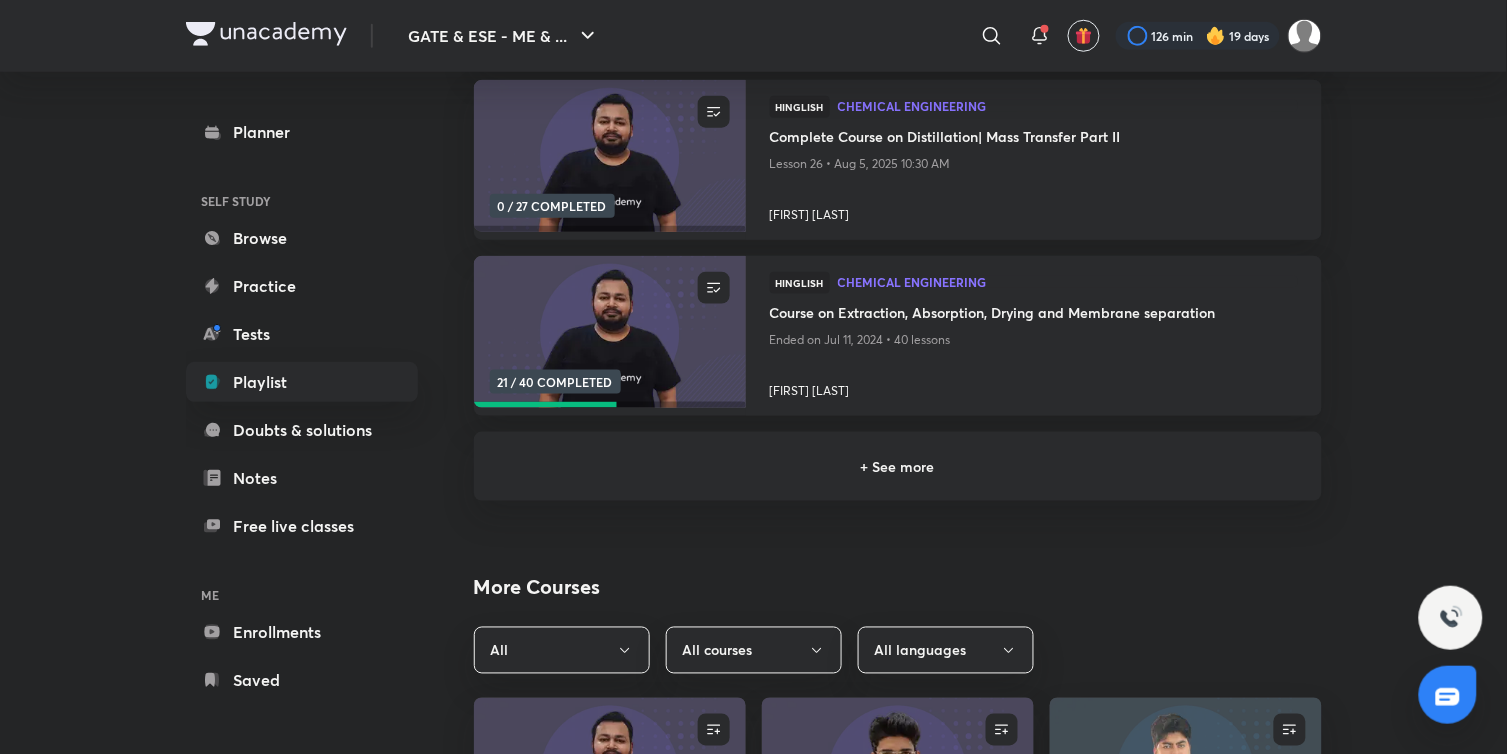 click on "+ See more" at bounding box center (898, 466) 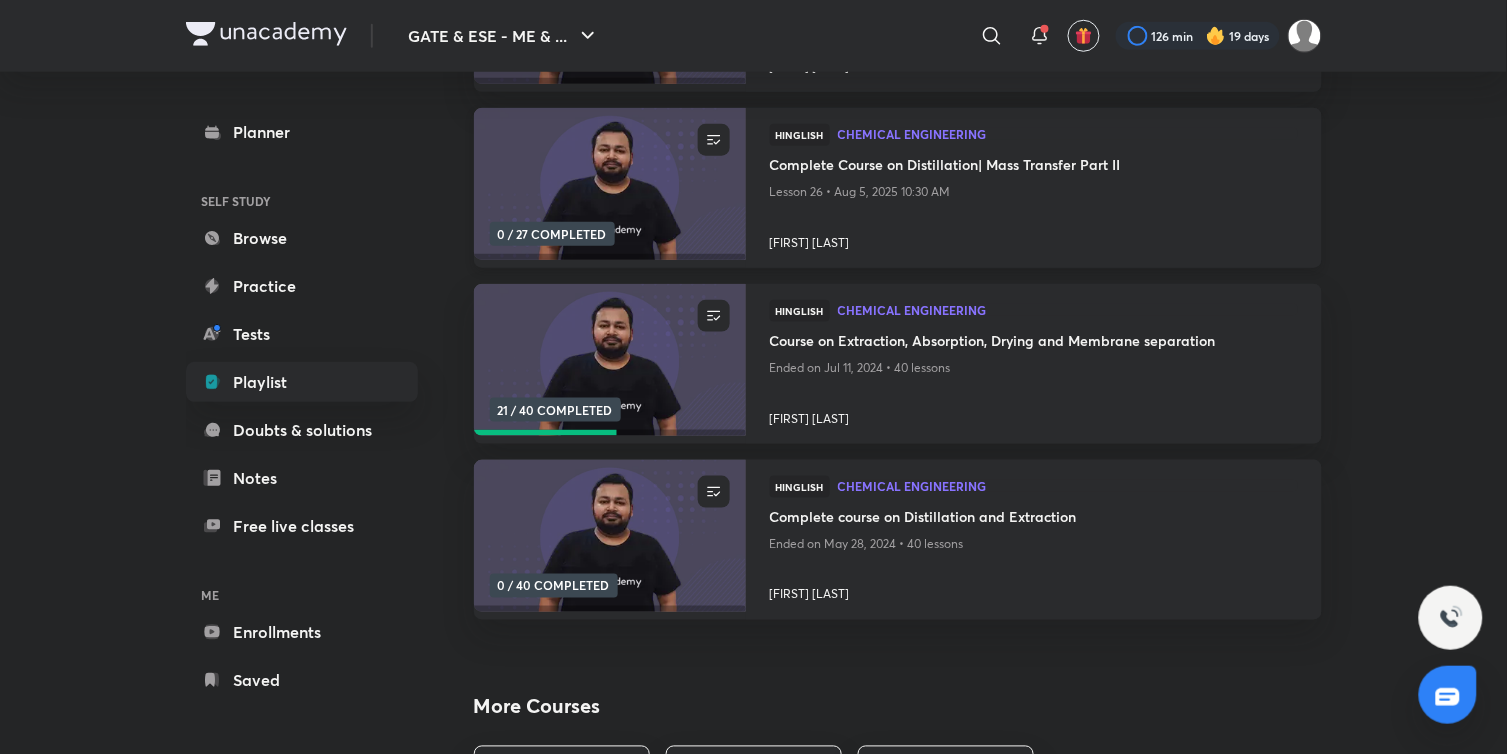 scroll, scrollTop: 222, scrollLeft: 0, axis: vertical 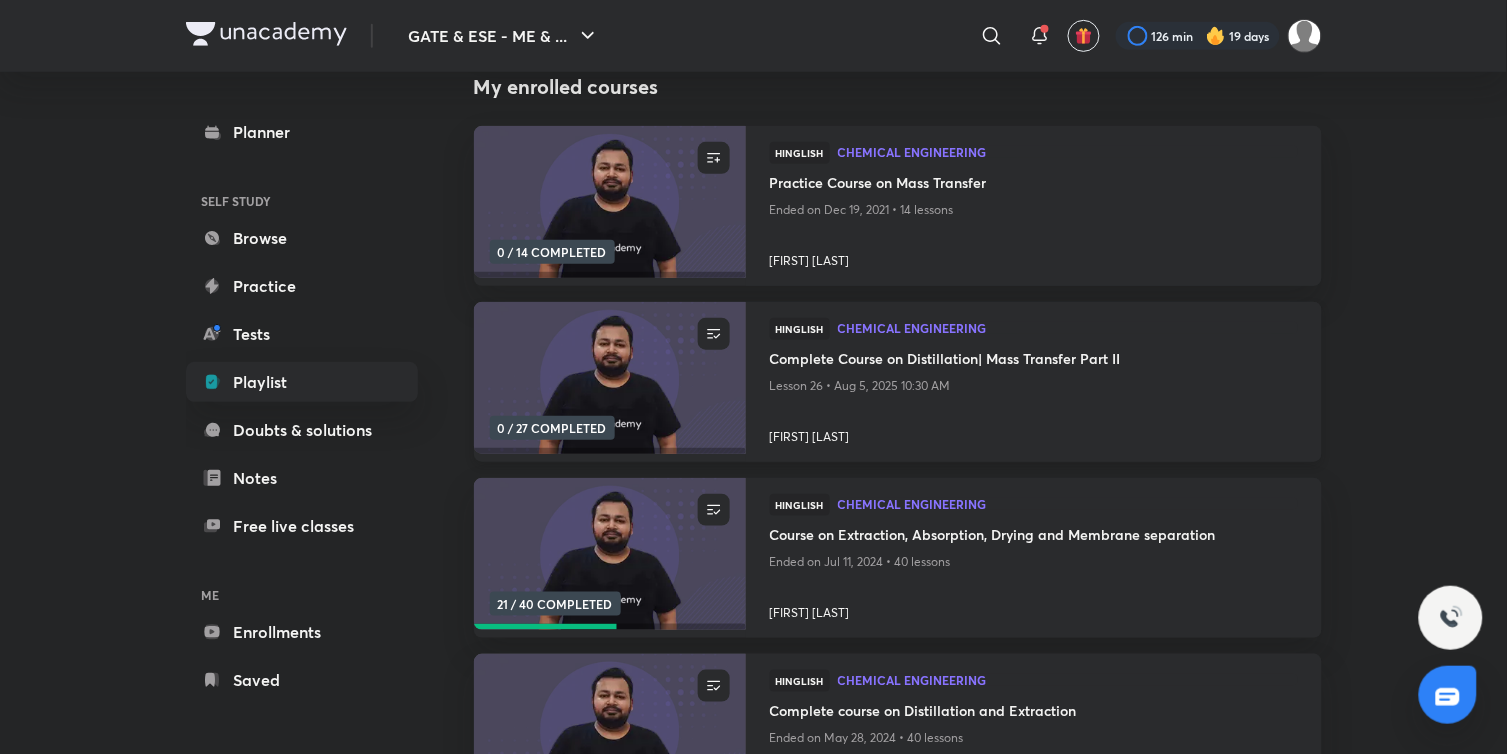 click at bounding box center (609, 378) 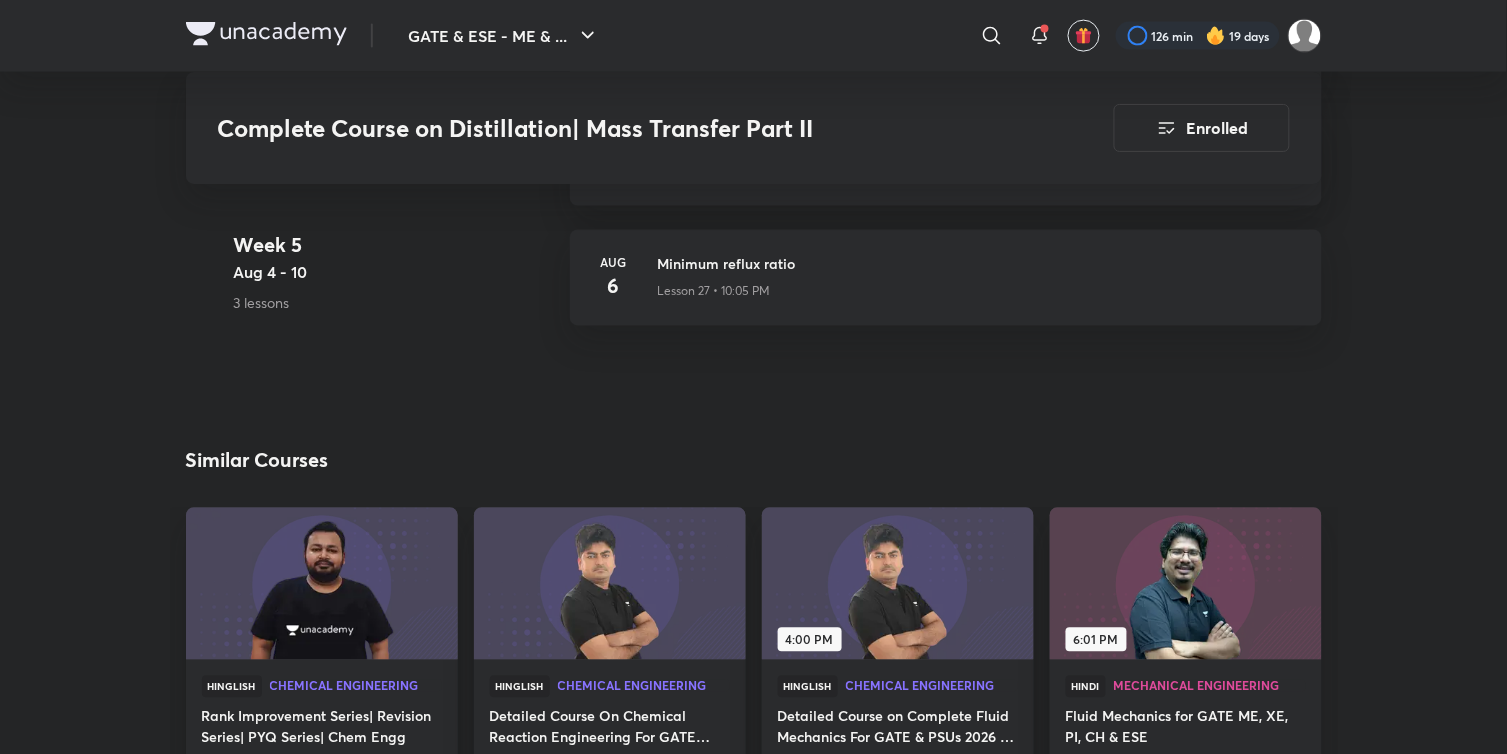 scroll, scrollTop: 4317, scrollLeft: 0, axis: vertical 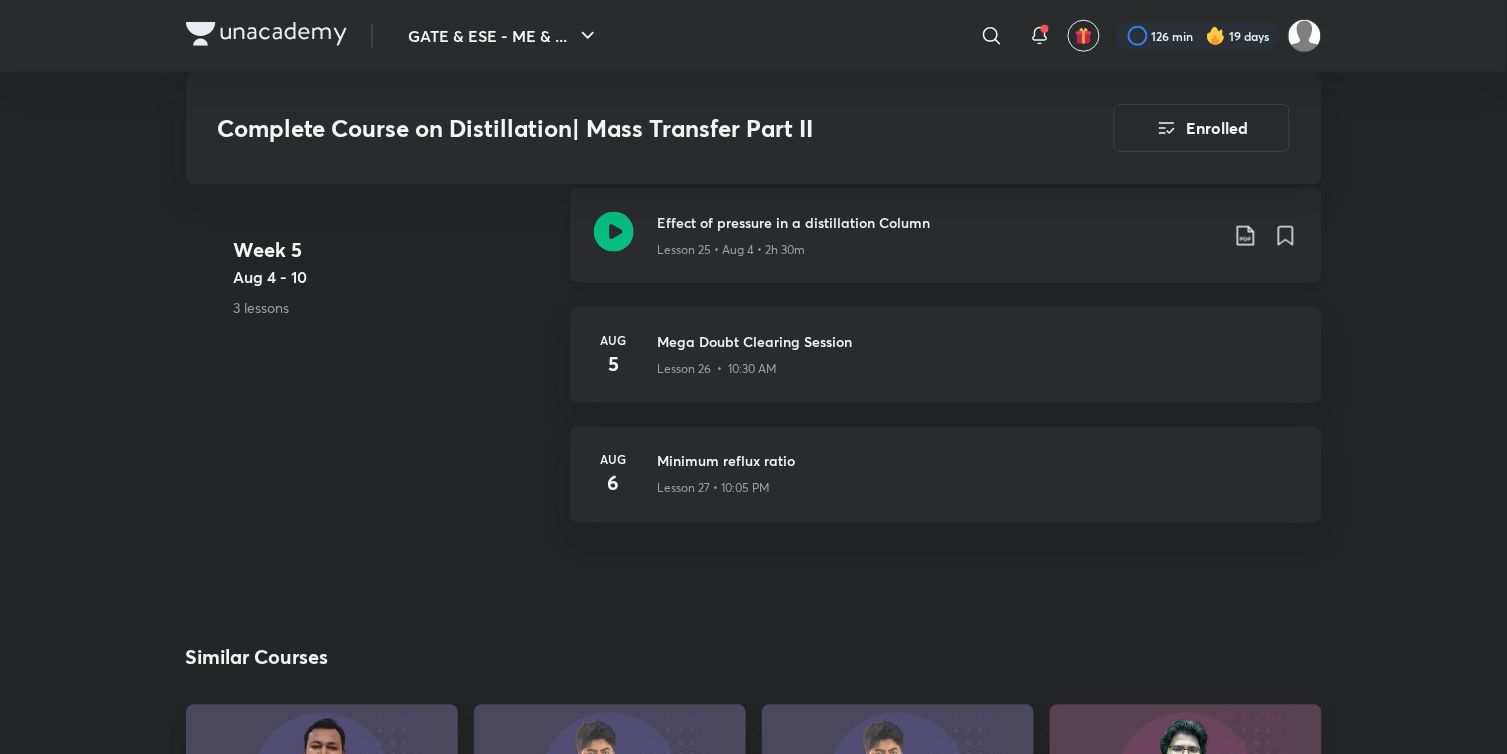 click 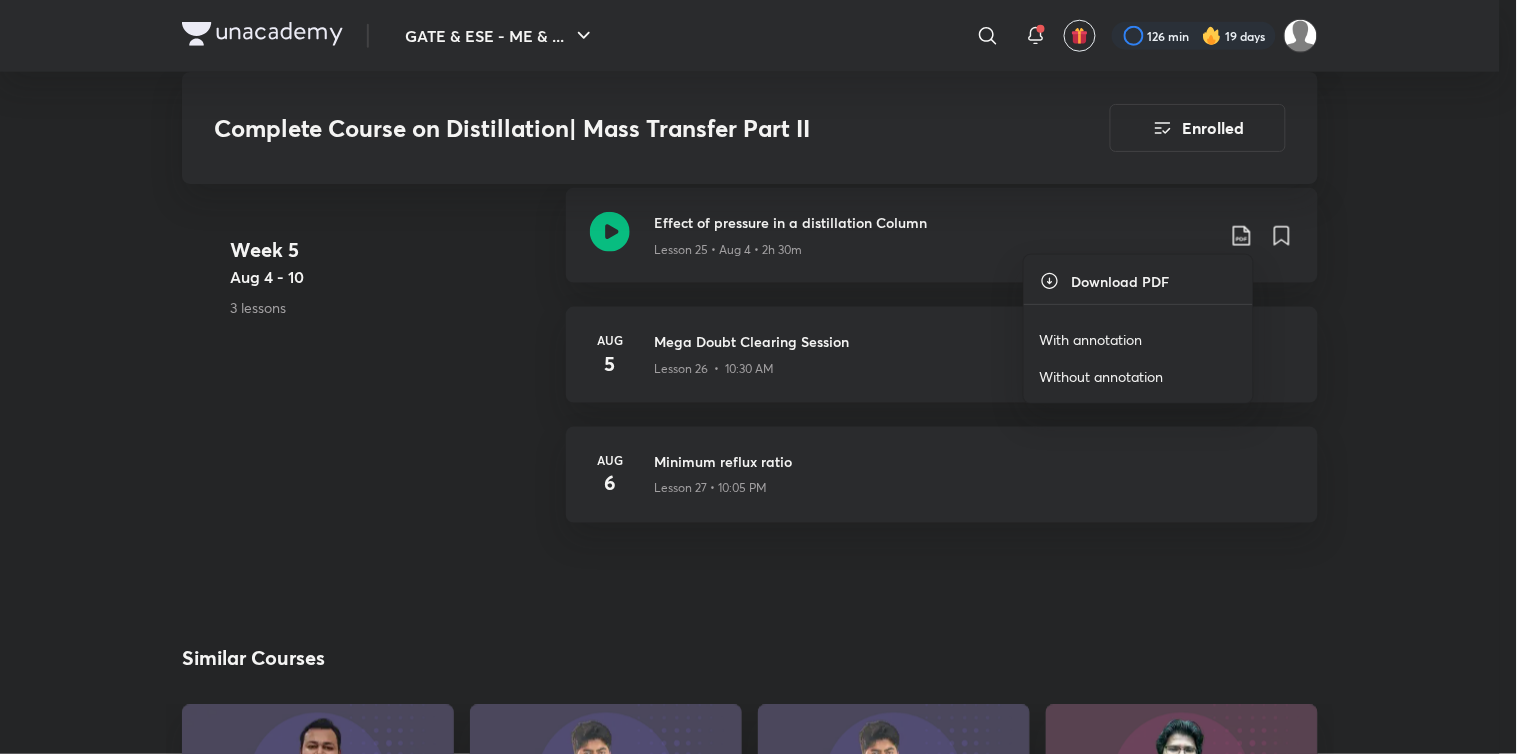 click on "With annotation" at bounding box center [1091, 339] 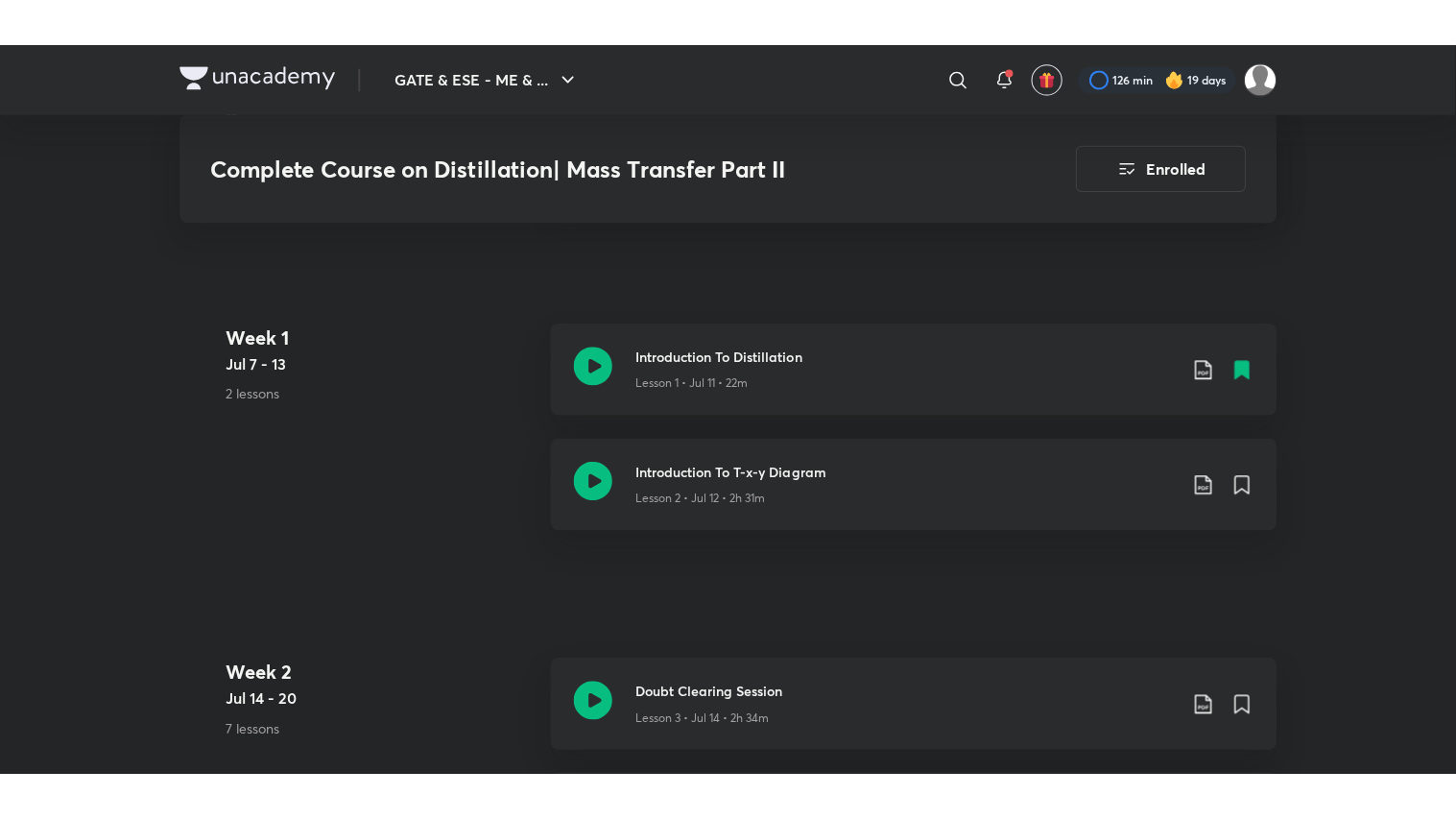 scroll, scrollTop: 1032, scrollLeft: 0, axis: vertical 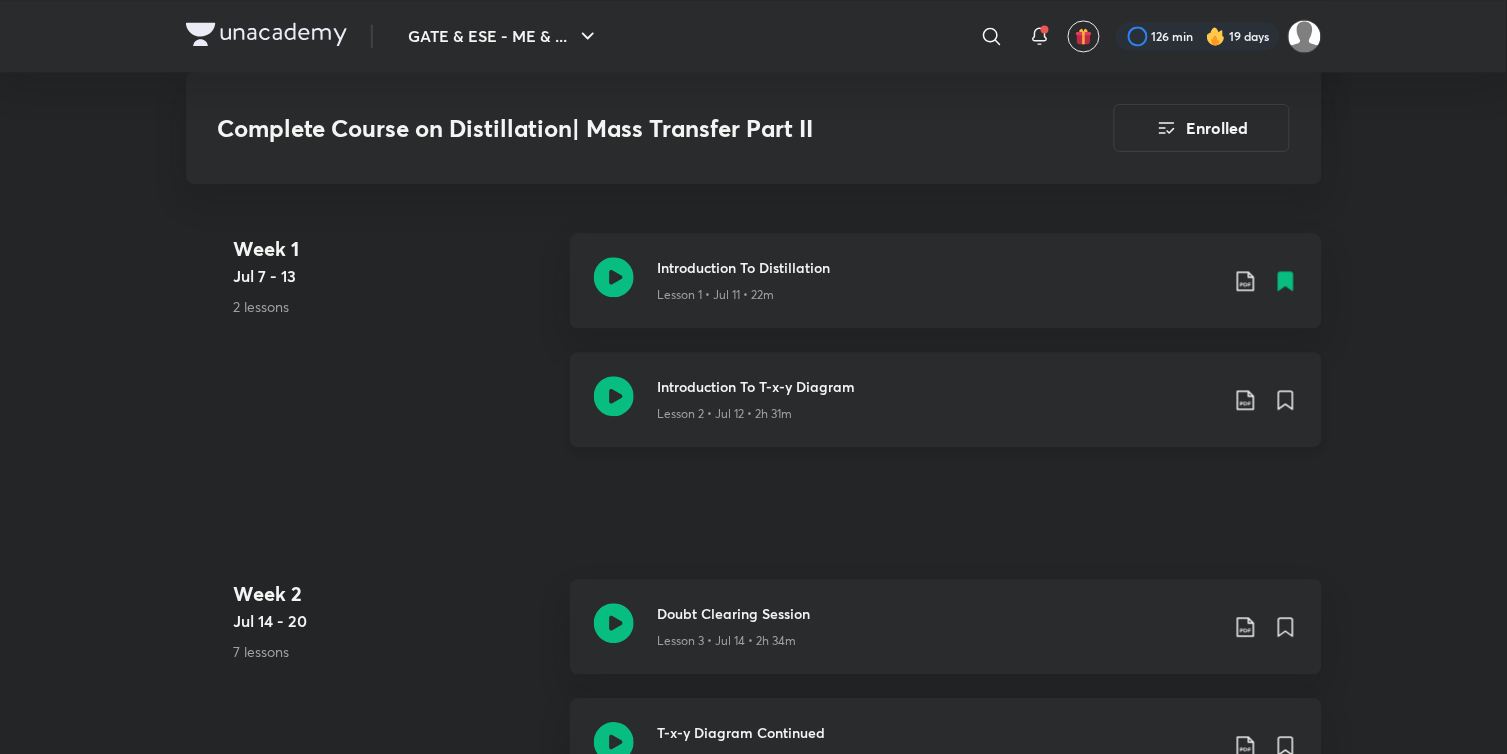 click 